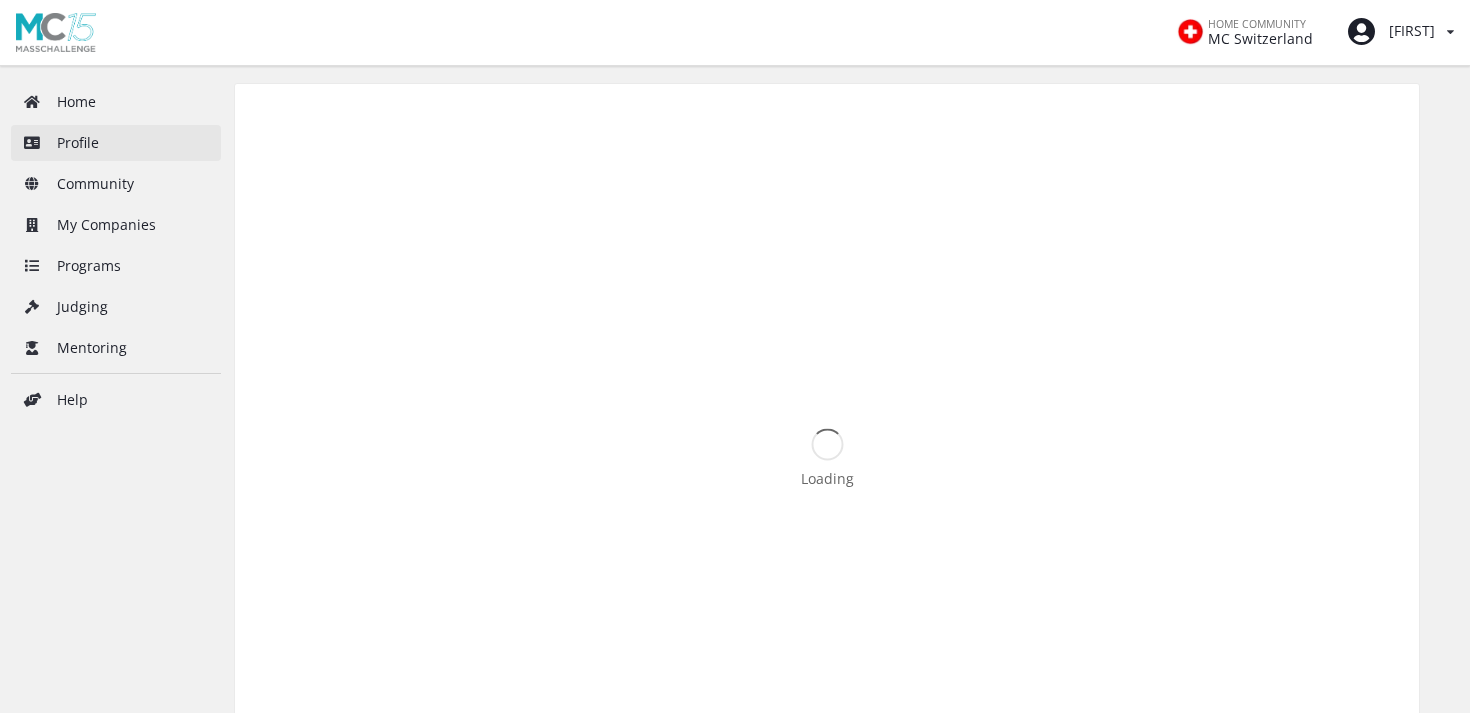 scroll, scrollTop: 0, scrollLeft: 0, axis: both 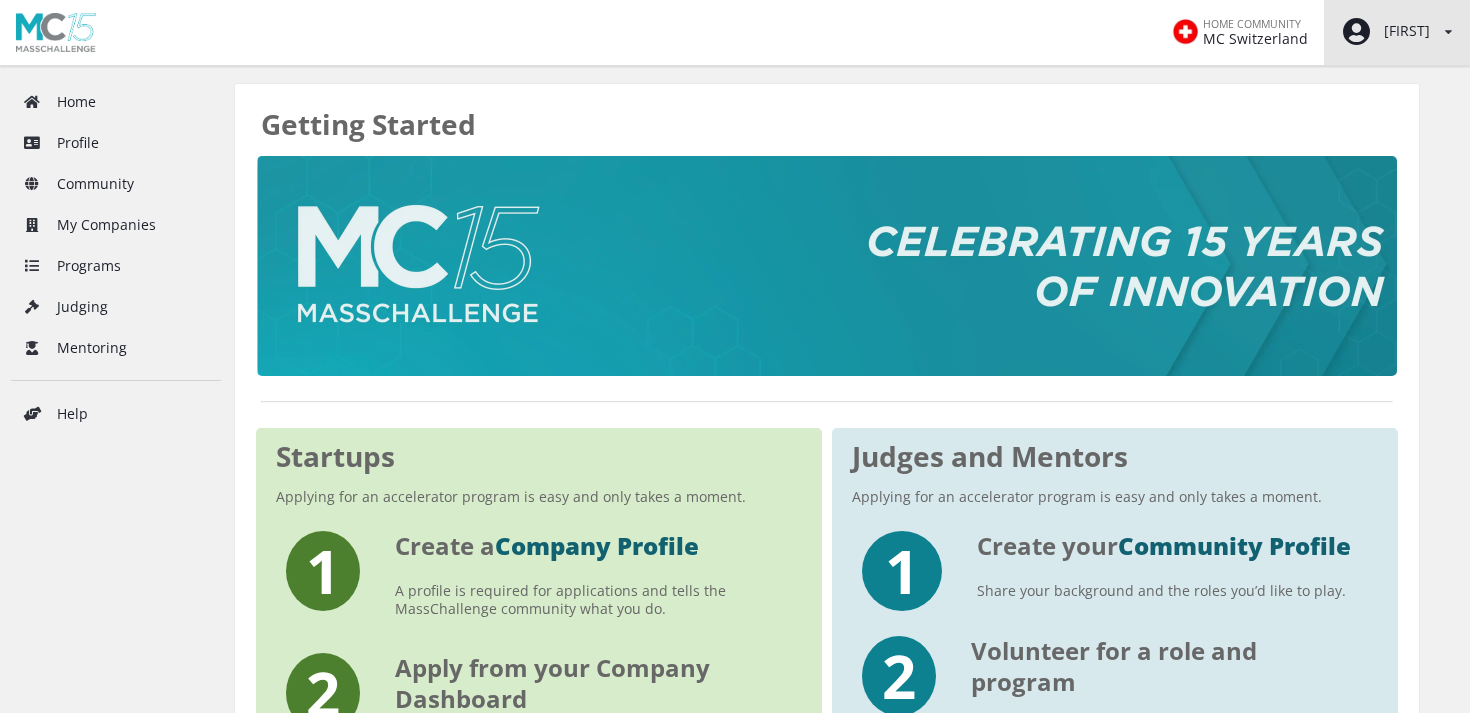 click on "Behrang
View/edit profile
Change password
Log out" at bounding box center [1397, 32] 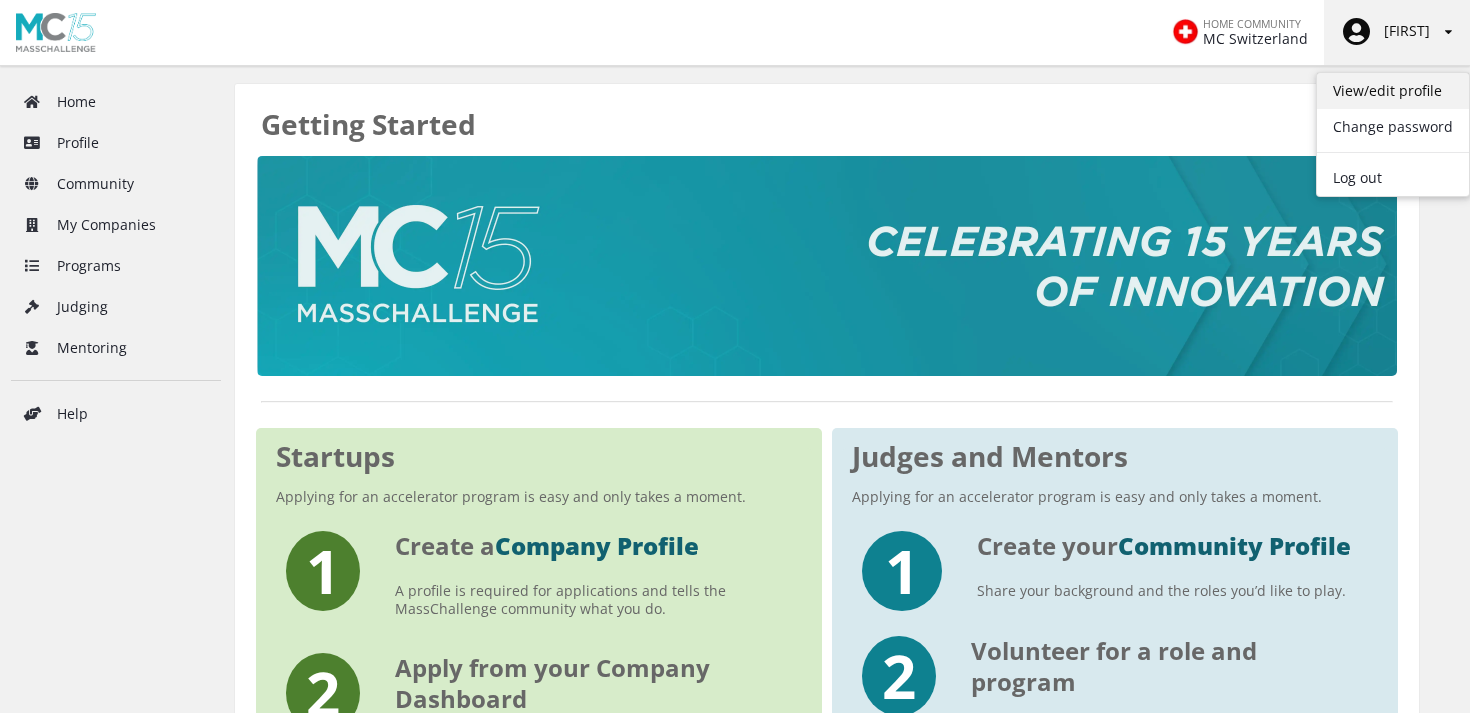 click on "View/edit profile" at bounding box center (1393, 91) 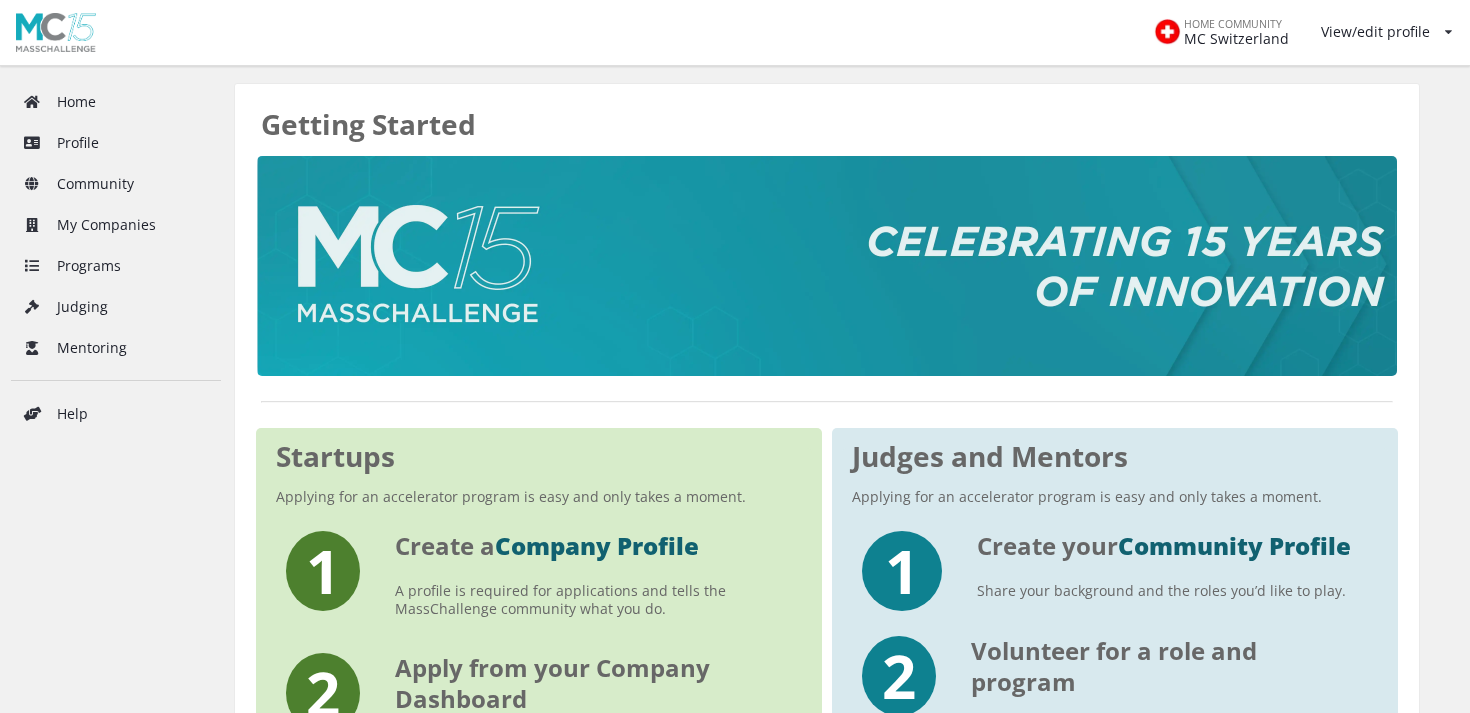 scroll, scrollTop: 403, scrollLeft: 0, axis: vertical 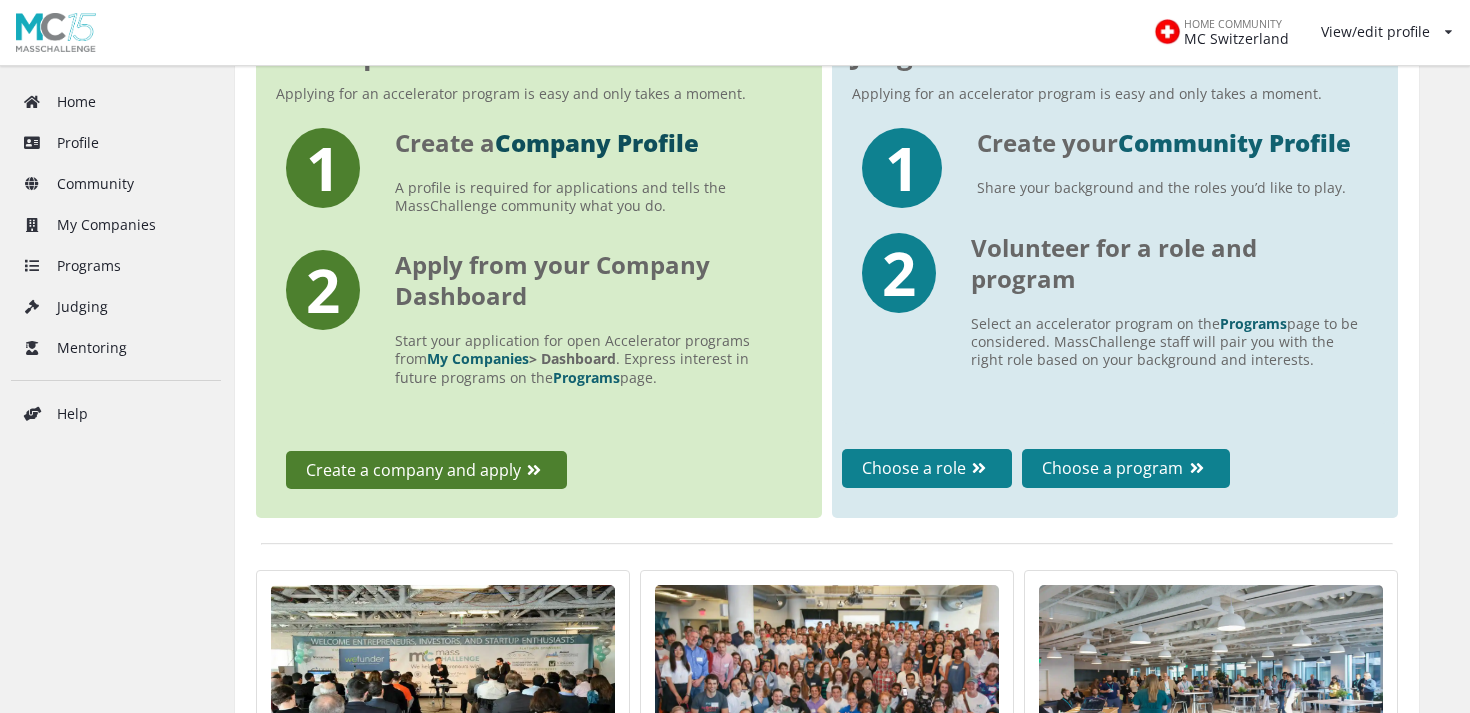 click on "Company Profile" at bounding box center (597, 142) 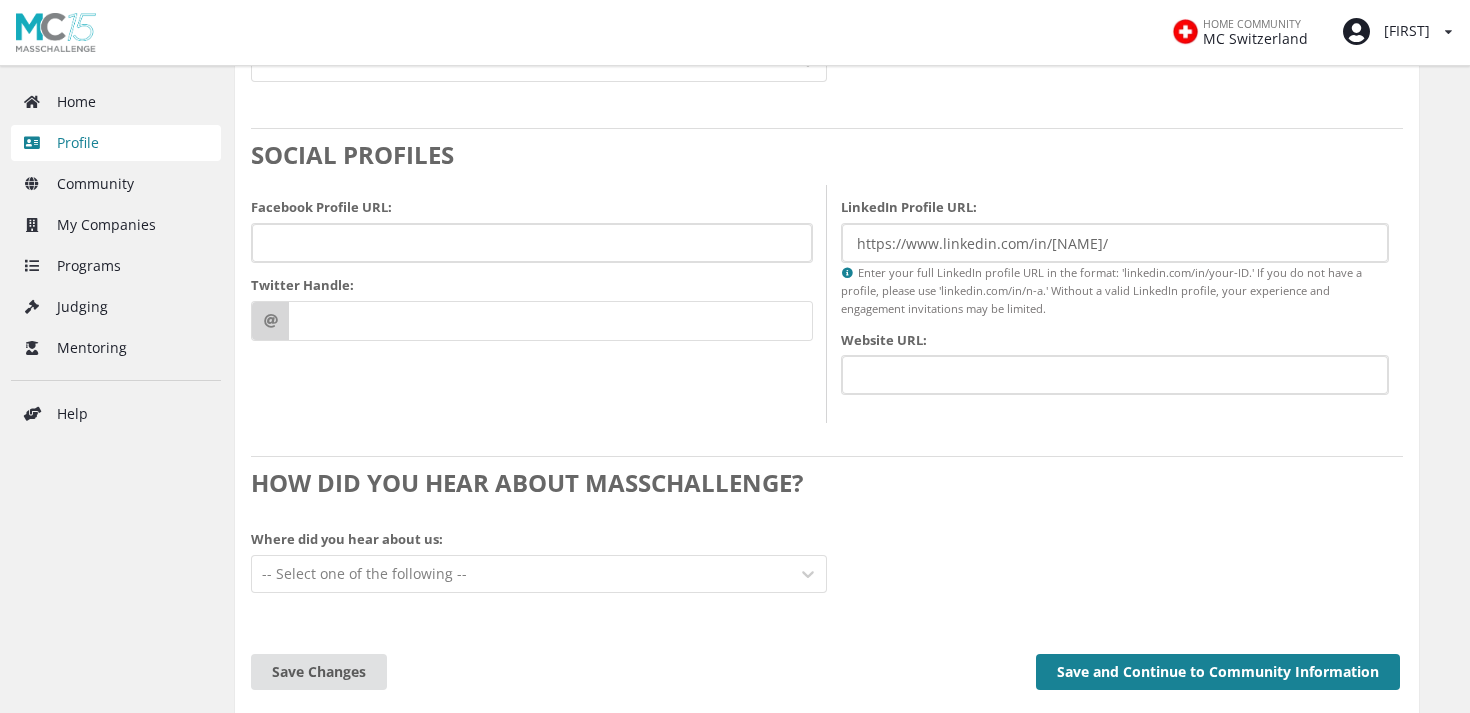 scroll, scrollTop: 2101, scrollLeft: 0, axis: vertical 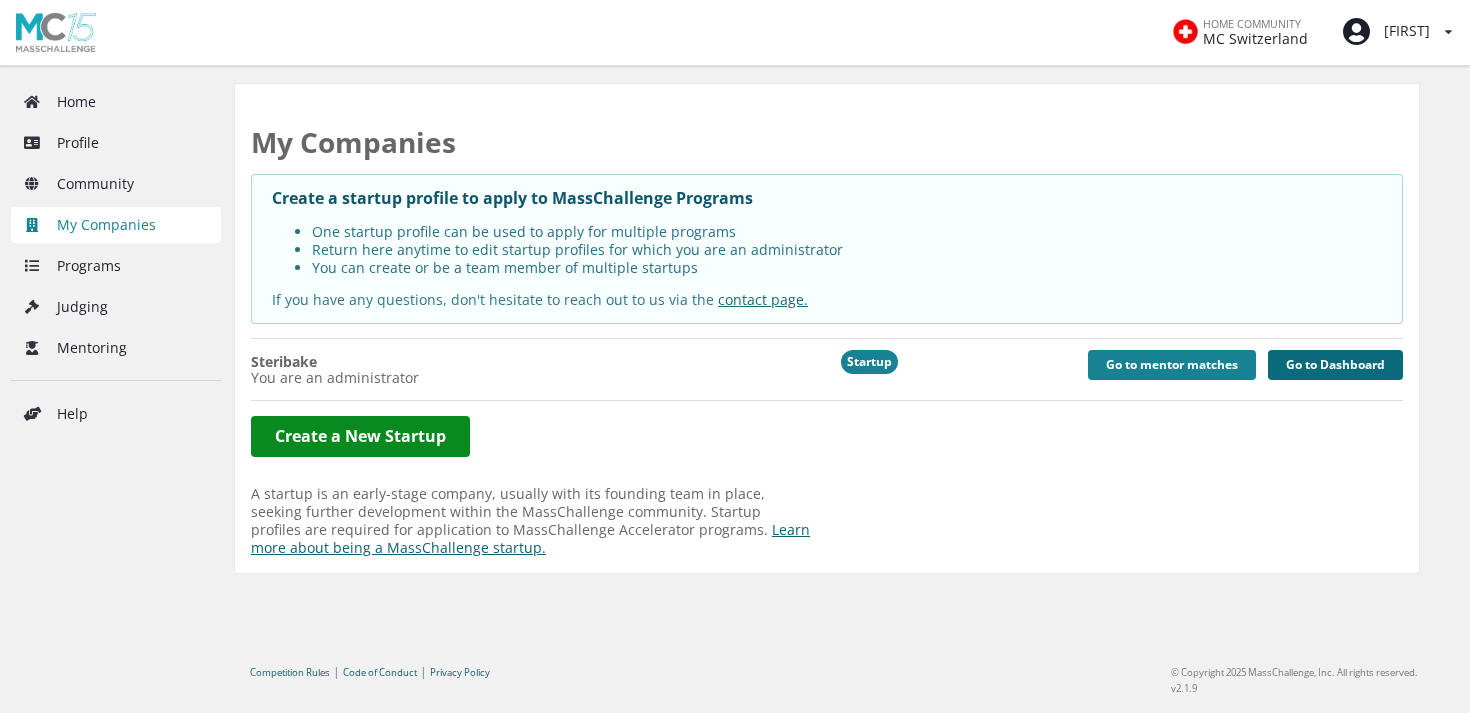 click on "Go to Dashboard" at bounding box center [1335, 365] 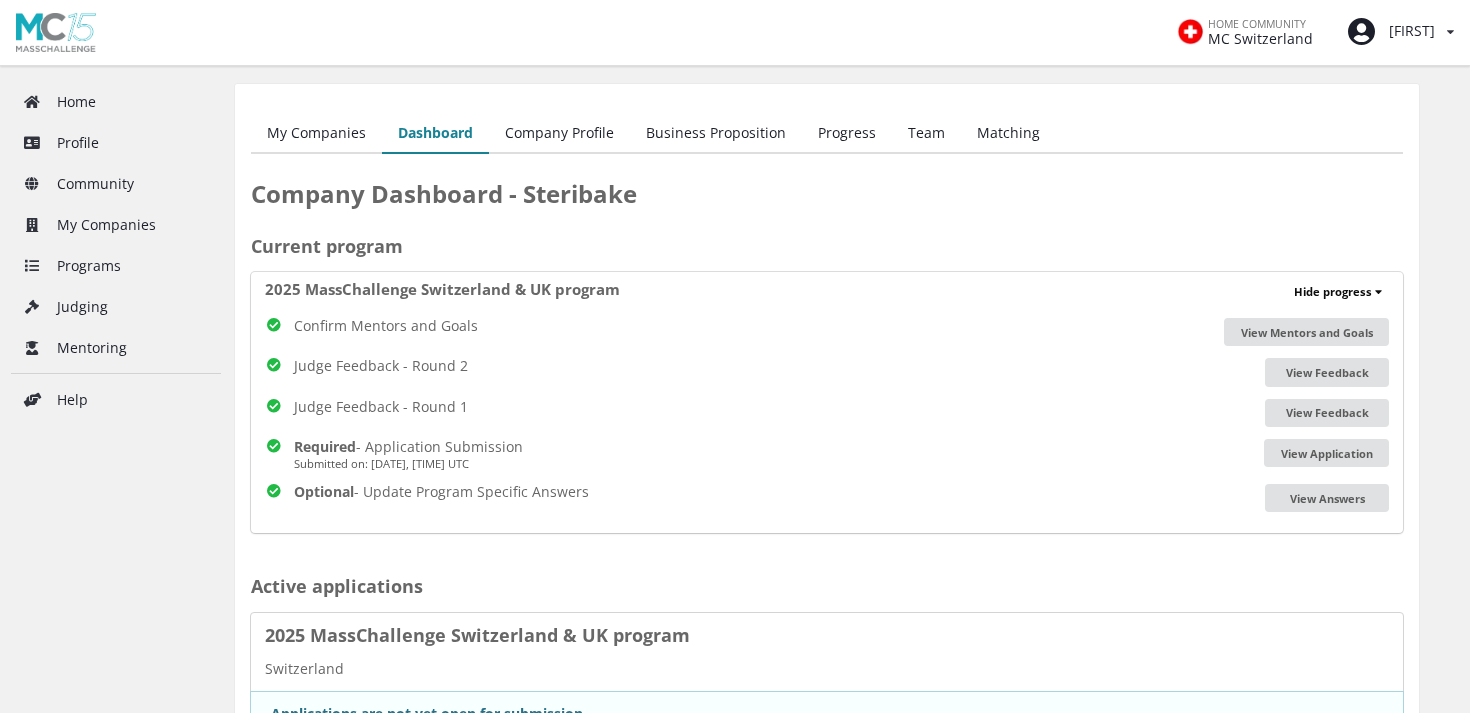 scroll, scrollTop: 0, scrollLeft: 0, axis: both 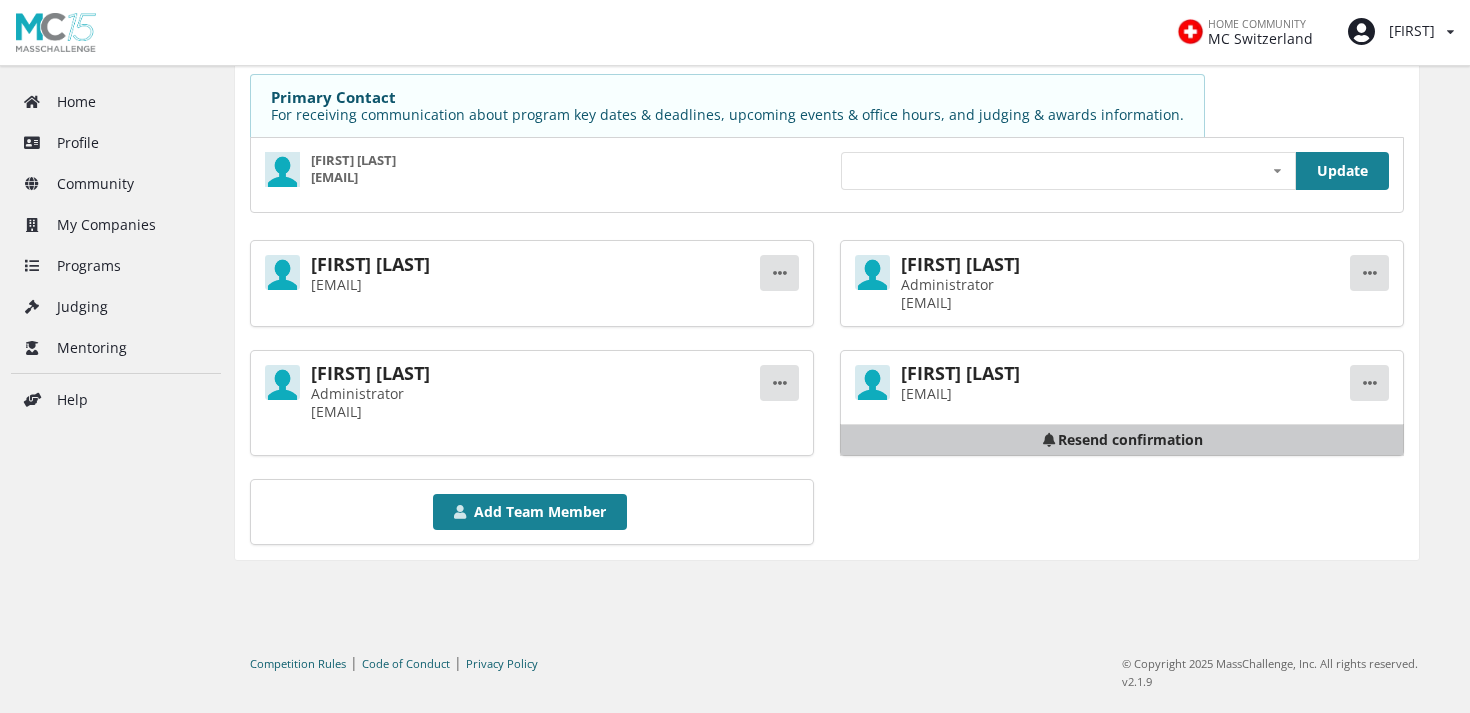 click on "Resend confirmation" at bounding box center [1122, 440] 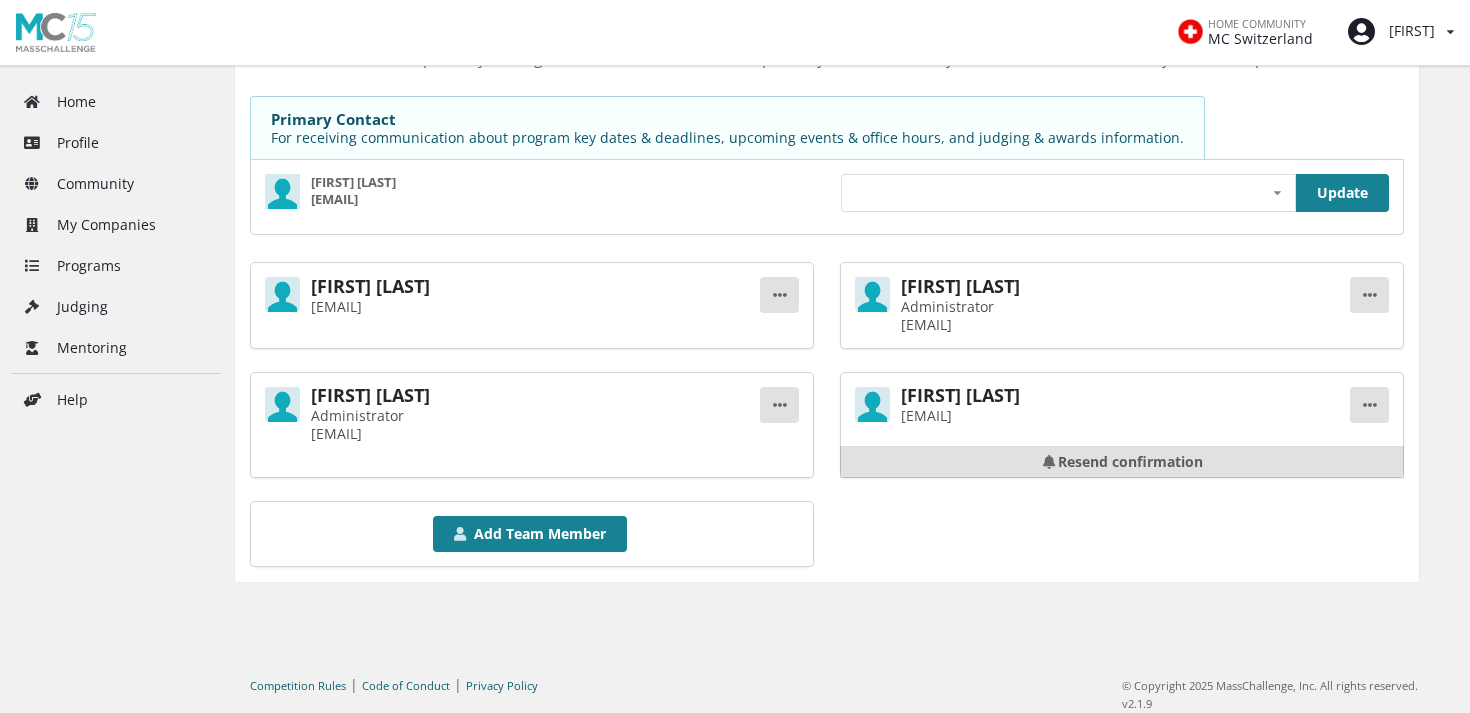 scroll, scrollTop: 233, scrollLeft: 0, axis: vertical 